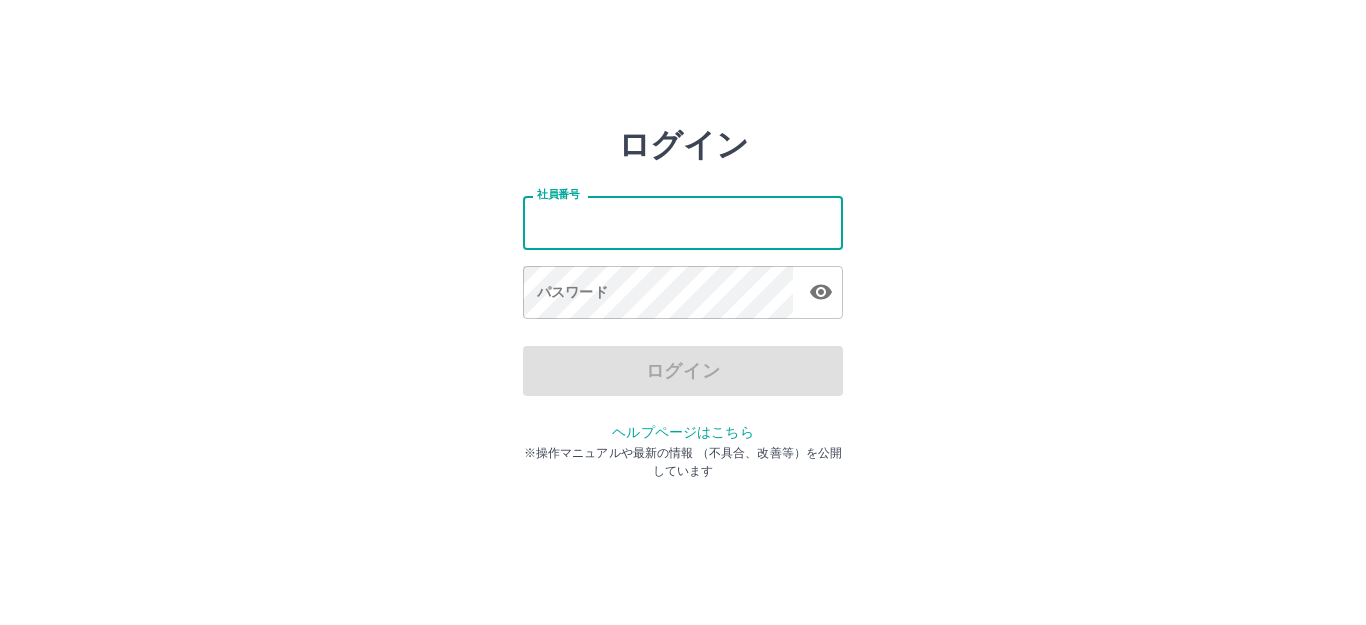 scroll, scrollTop: 0, scrollLeft: 0, axis: both 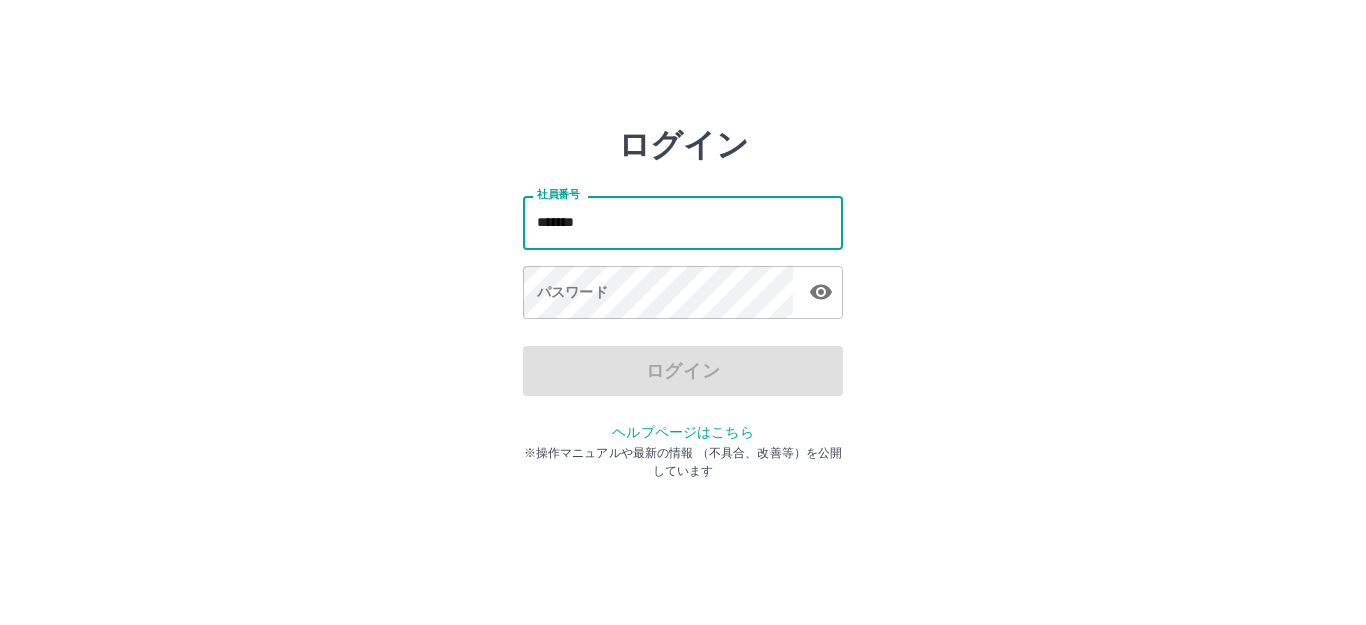 type on "*******" 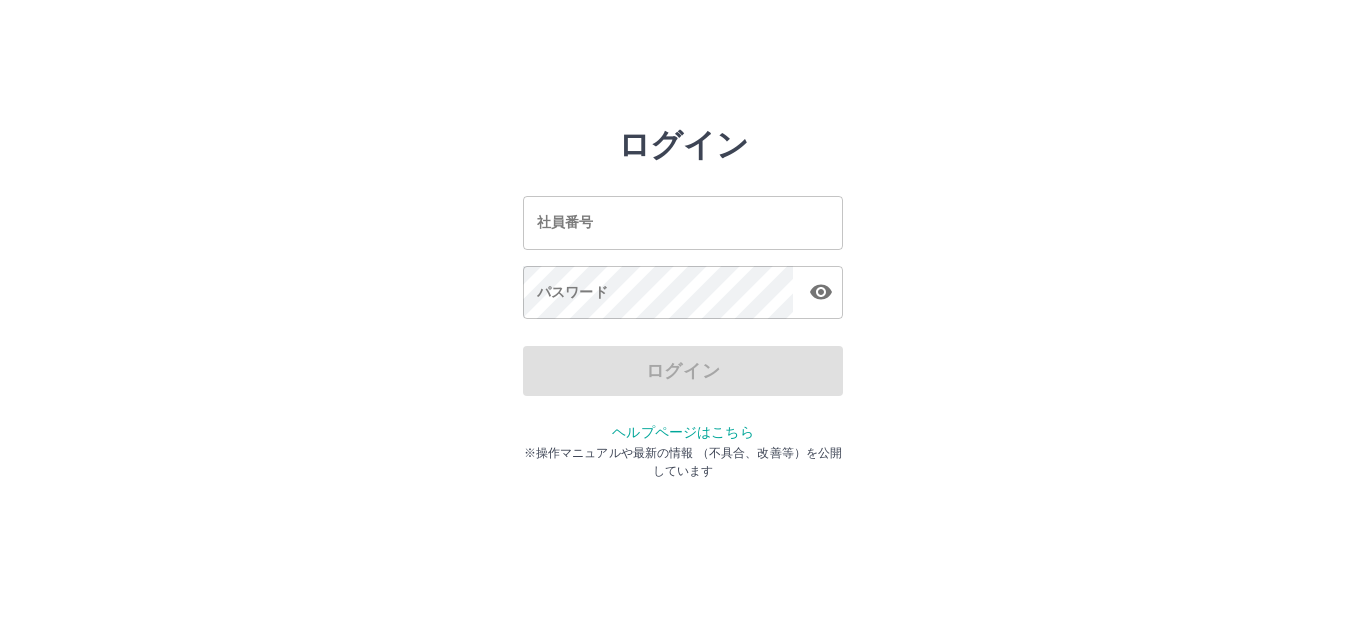 scroll, scrollTop: 0, scrollLeft: 0, axis: both 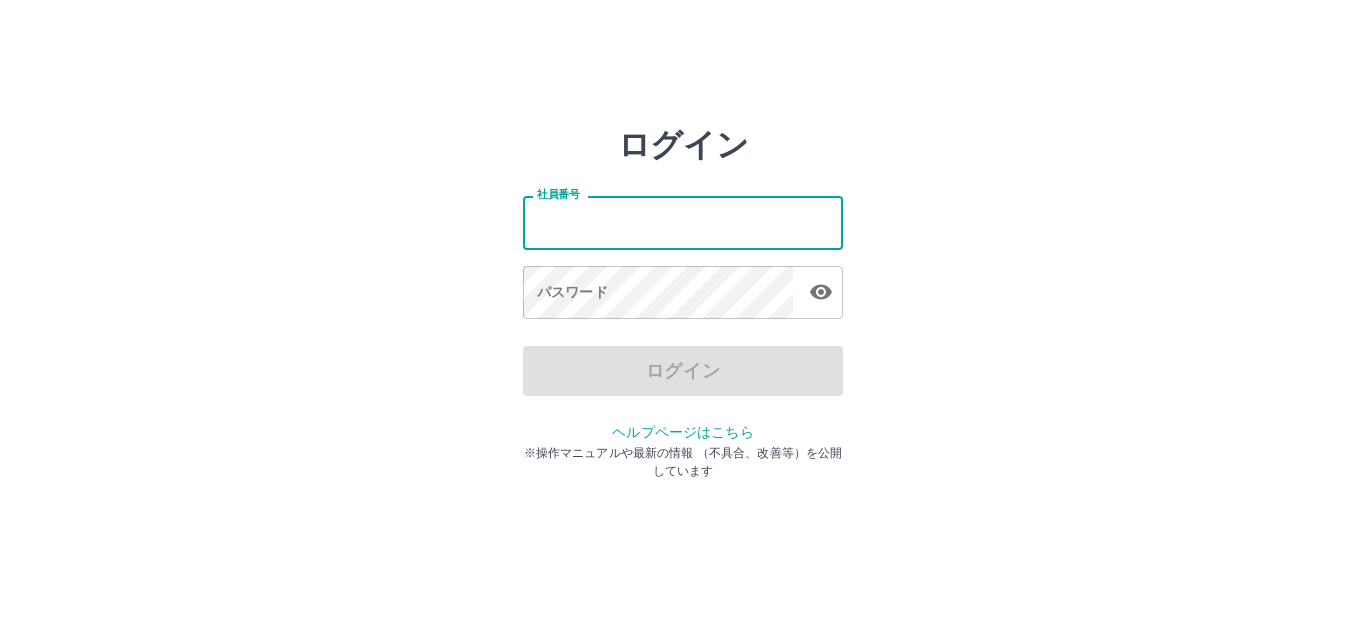 click on "社員番号" at bounding box center (683, 222) 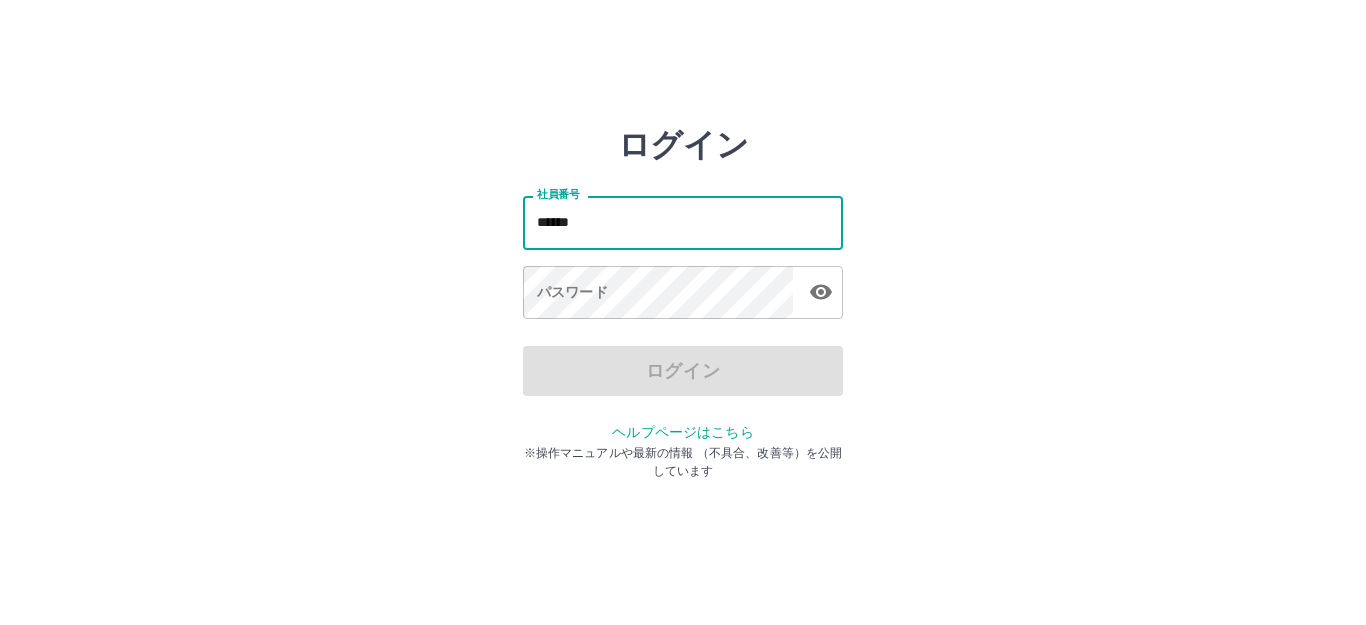 type on "*******" 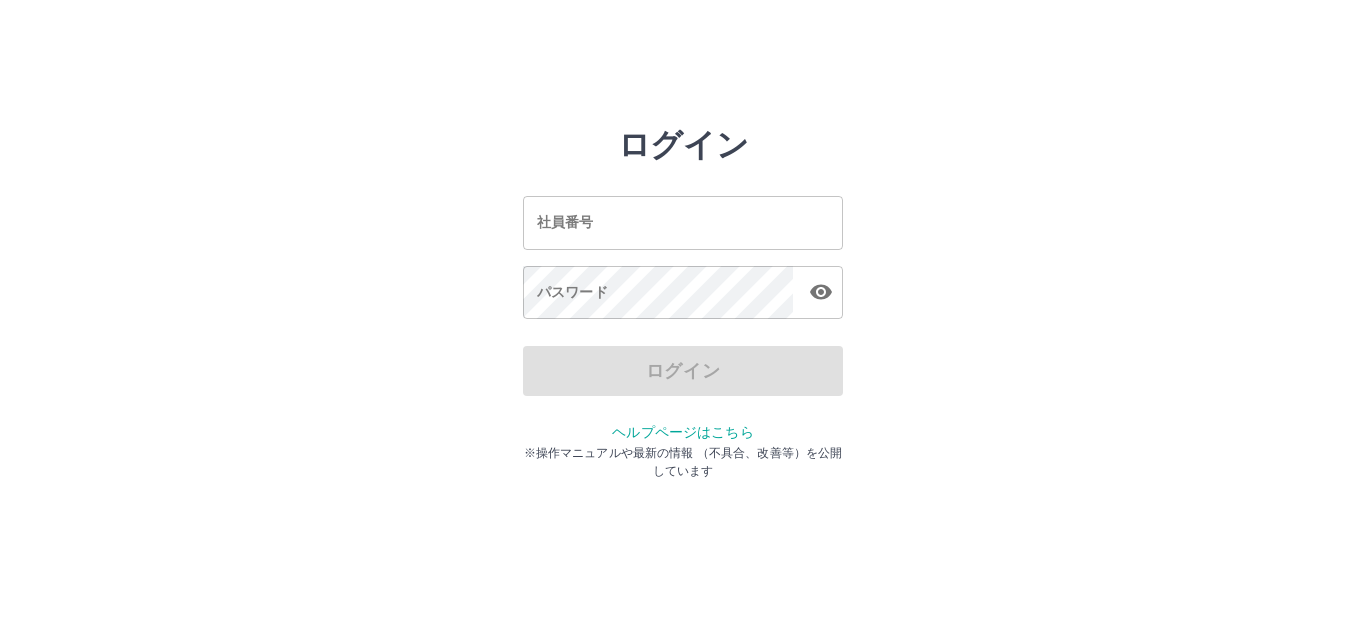 scroll, scrollTop: 0, scrollLeft: 0, axis: both 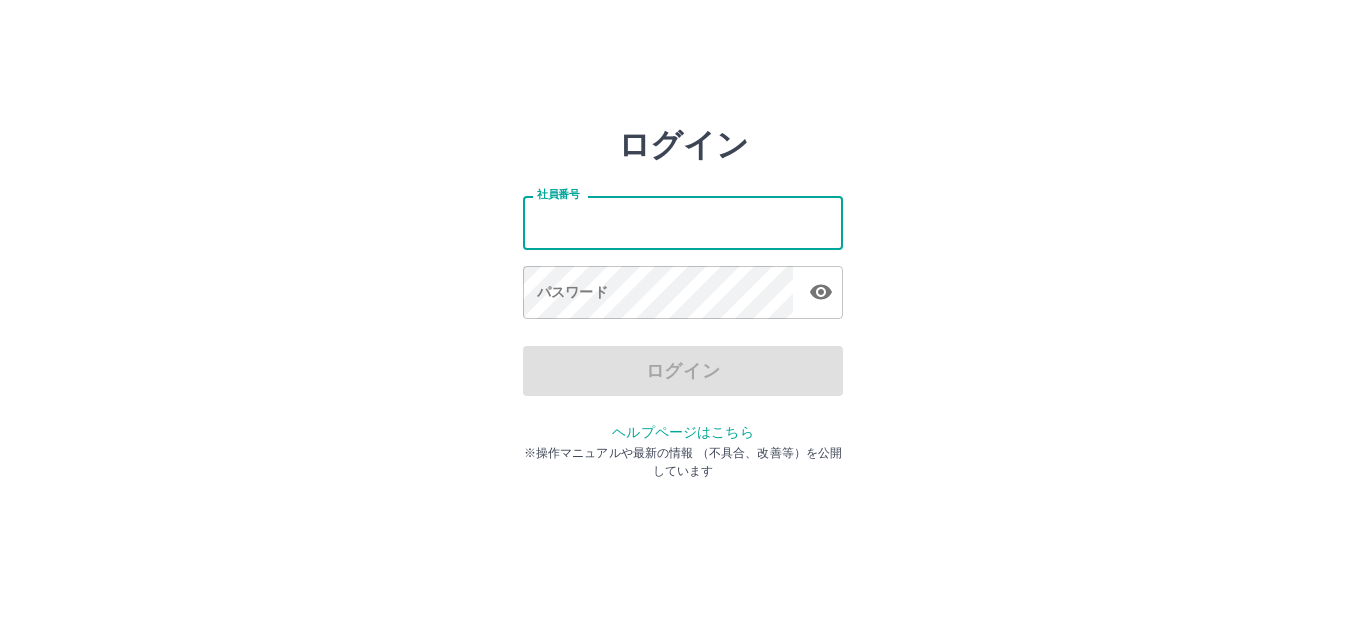 click on "社員番号" at bounding box center (683, 222) 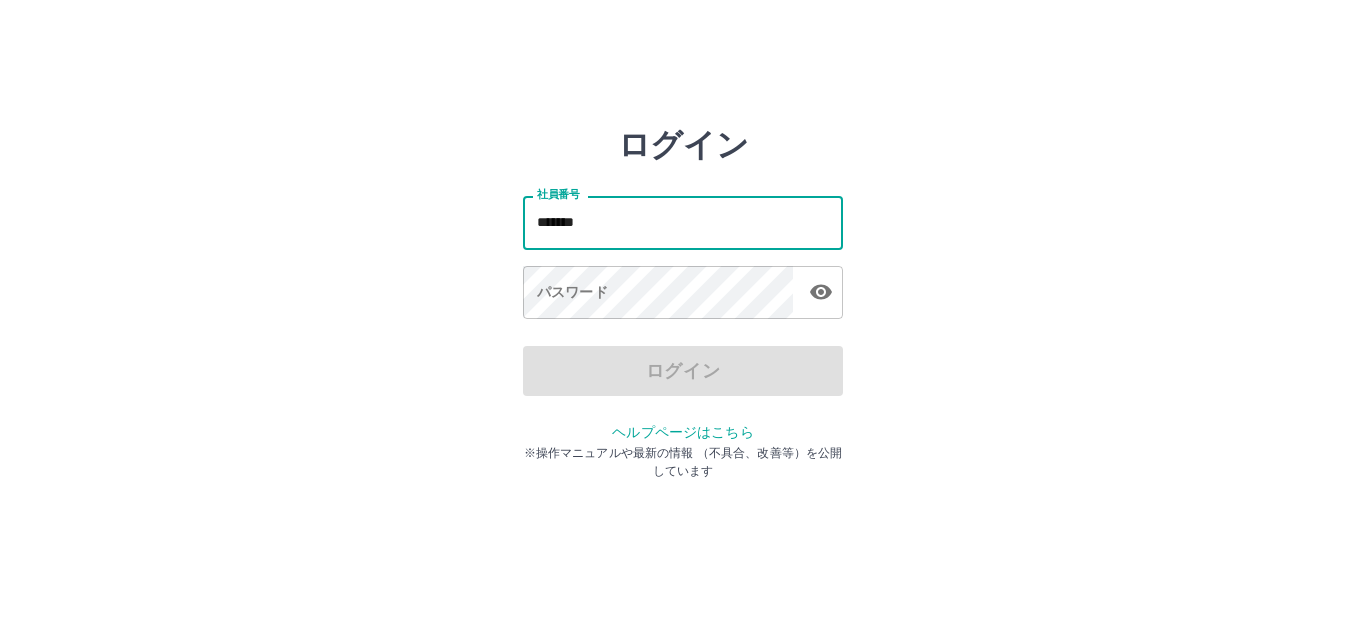 type on "*******" 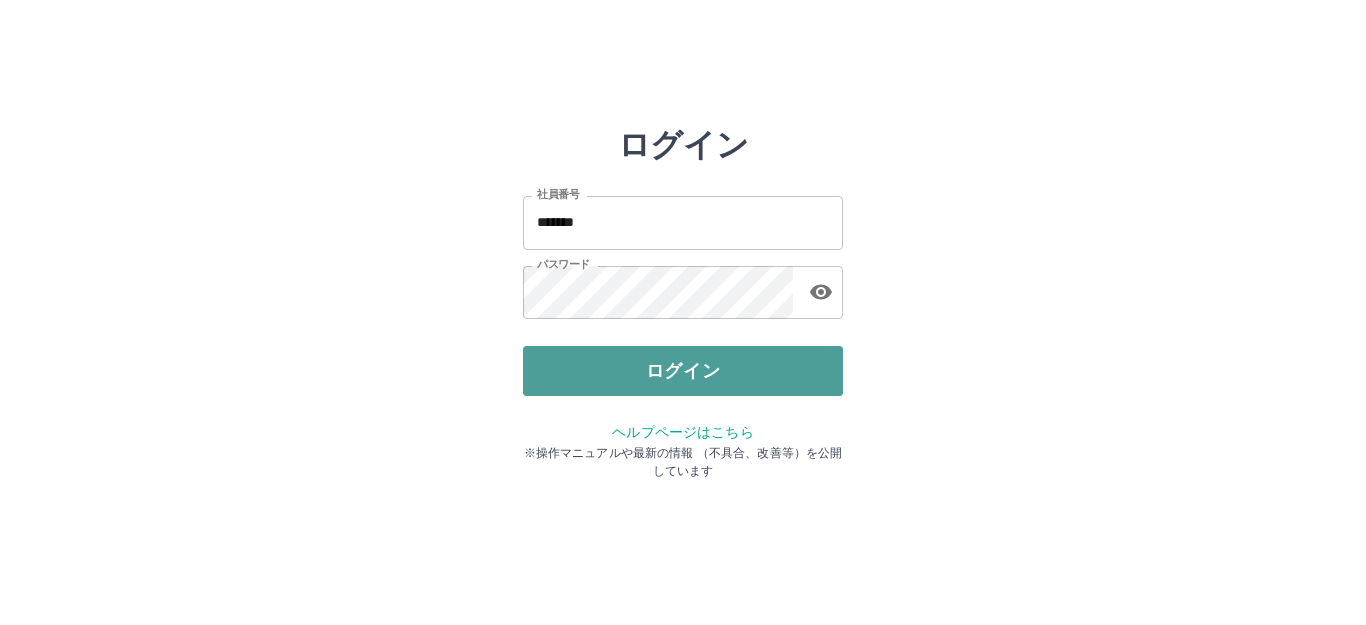 click on "ログイン" at bounding box center (683, 371) 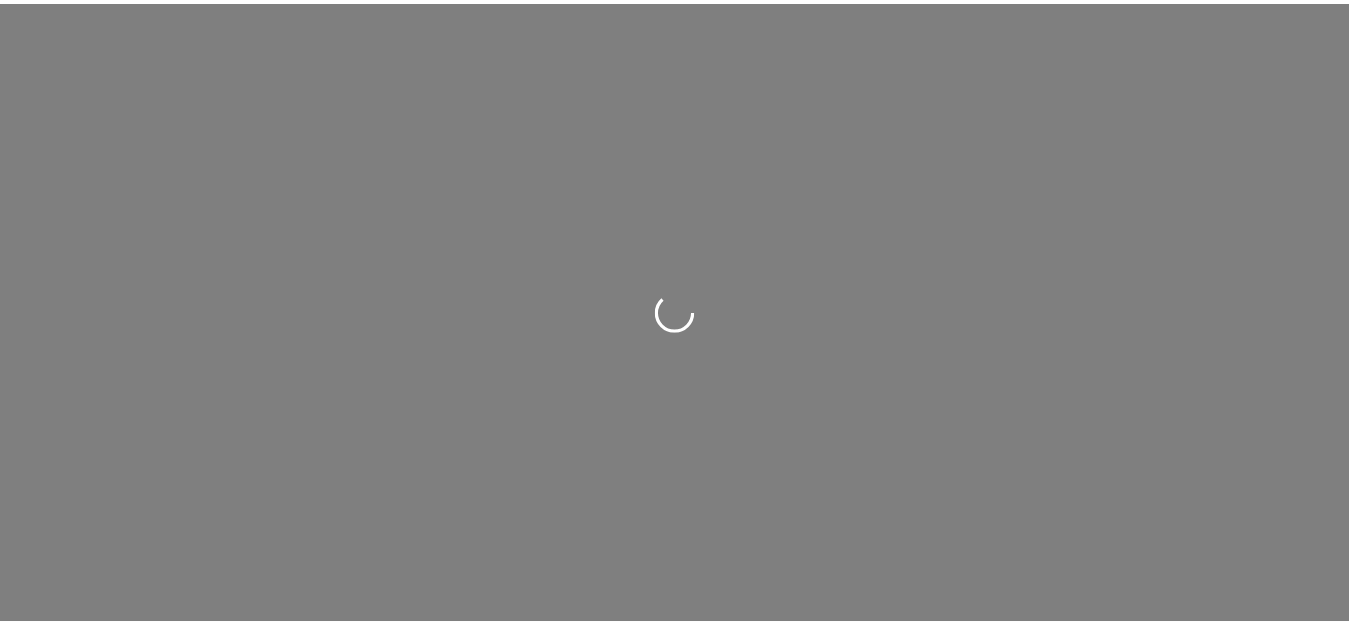 scroll, scrollTop: 0, scrollLeft: 0, axis: both 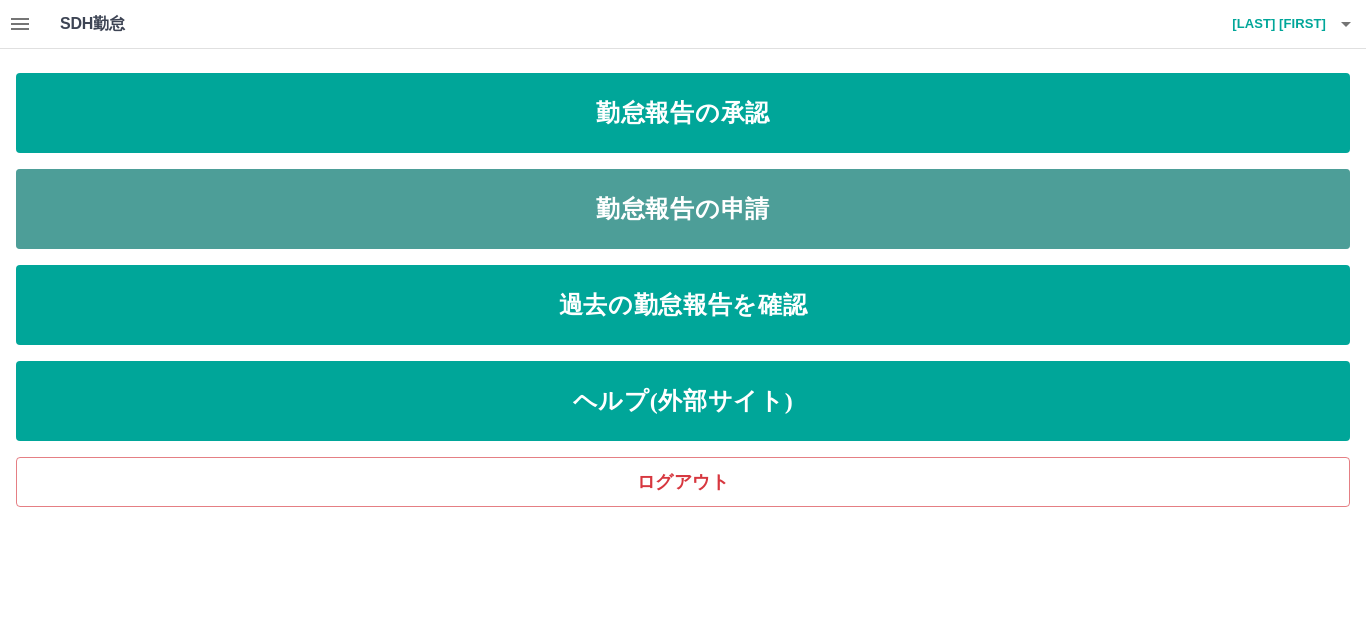 drag, startPoint x: 683, startPoint y: 212, endPoint x: 709, endPoint y: 208, distance: 26.305893 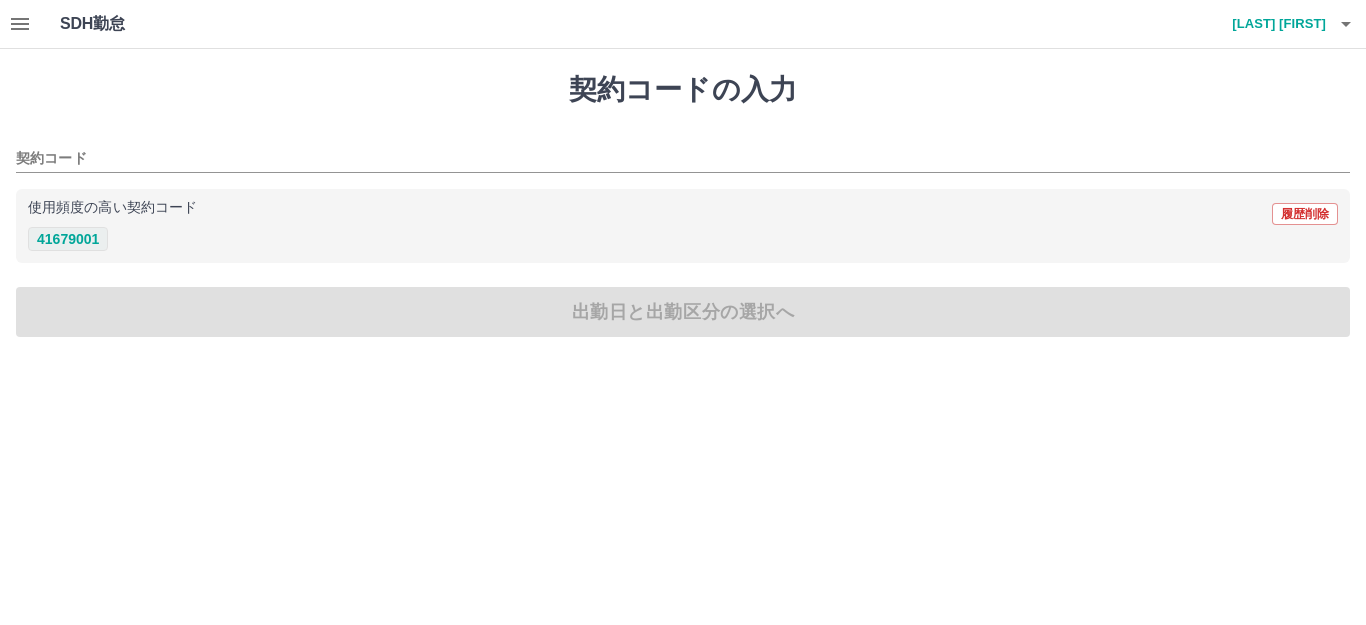 click on "41679001" at bounding box center [68, 239] 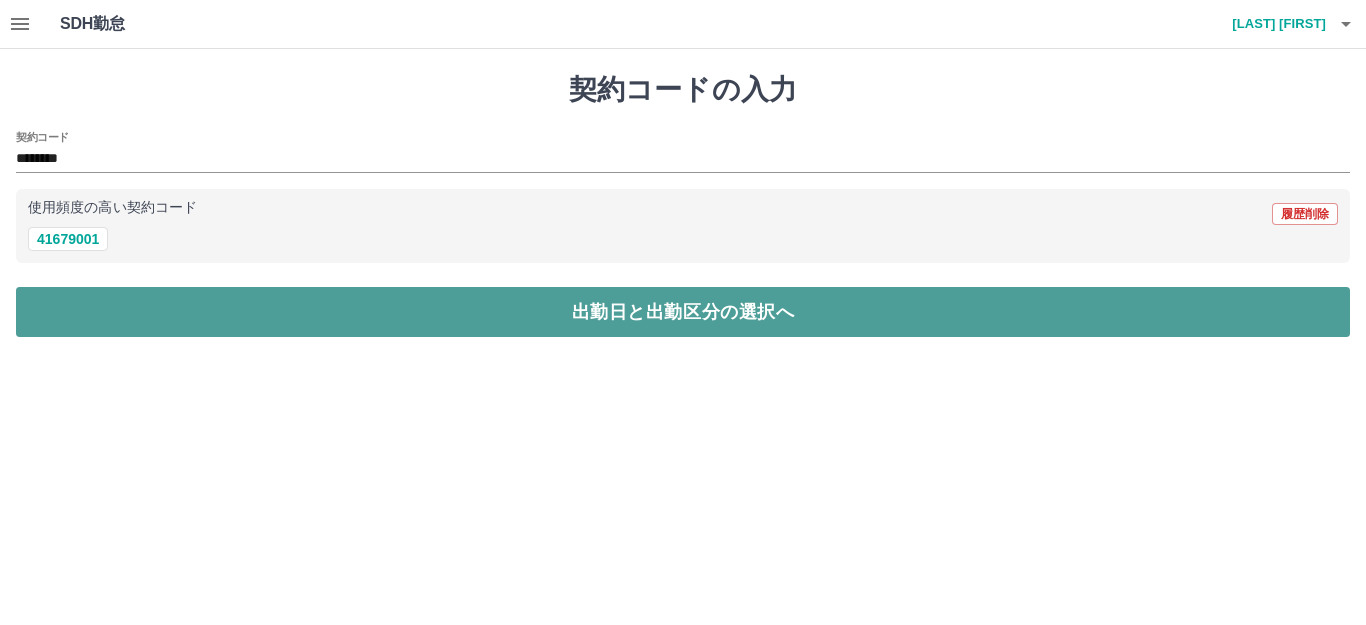 click on "出勤日と出勤区分の選択へ" at bounding box center (683, 312) 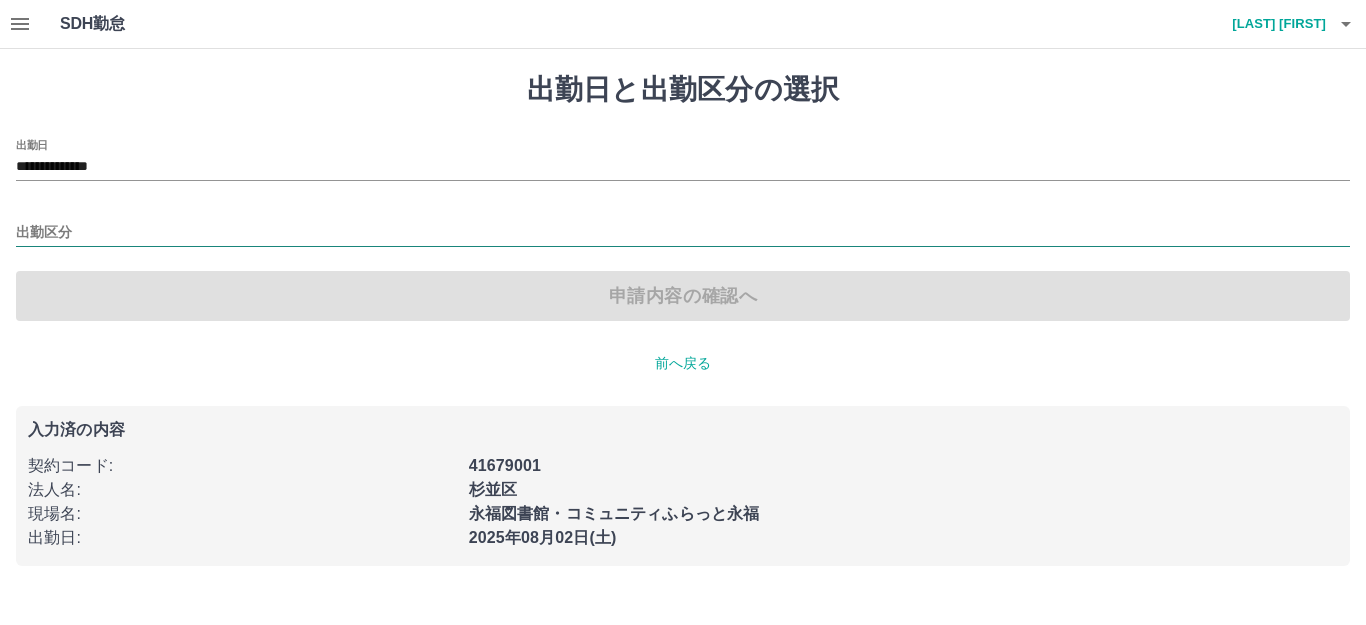 click on "出勤区分" at bounding box center (683, 233) 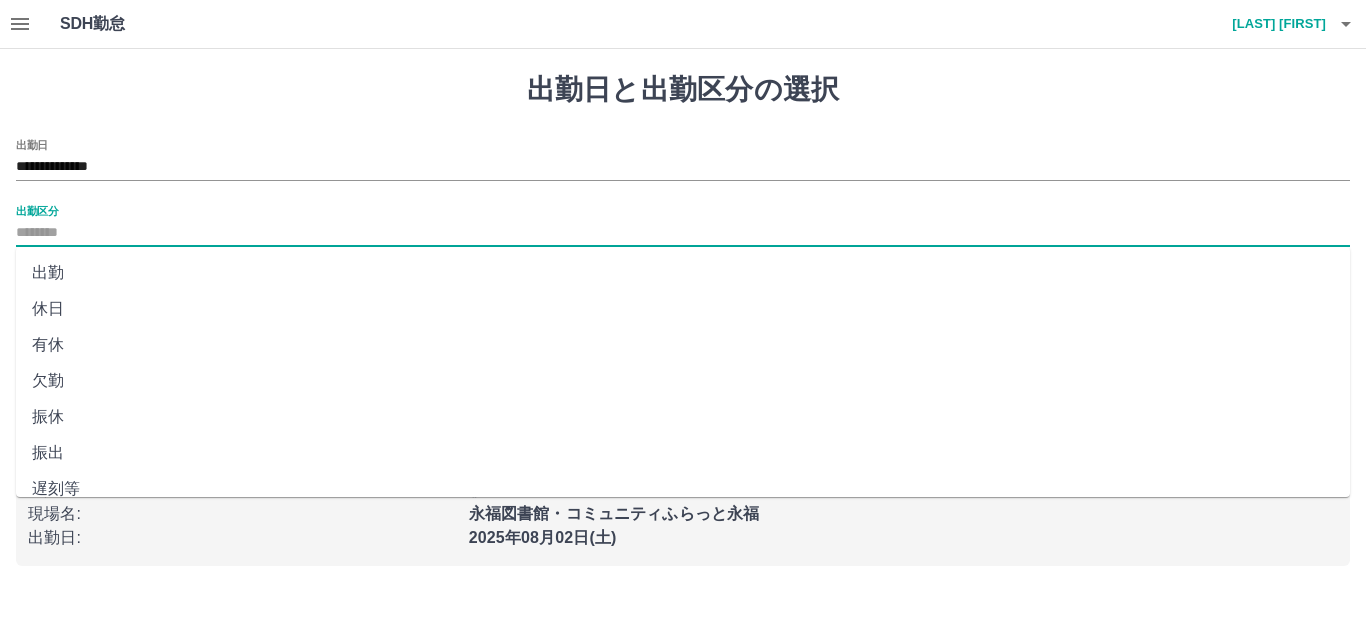 click on "出勤" at bounding box center [683, 273] 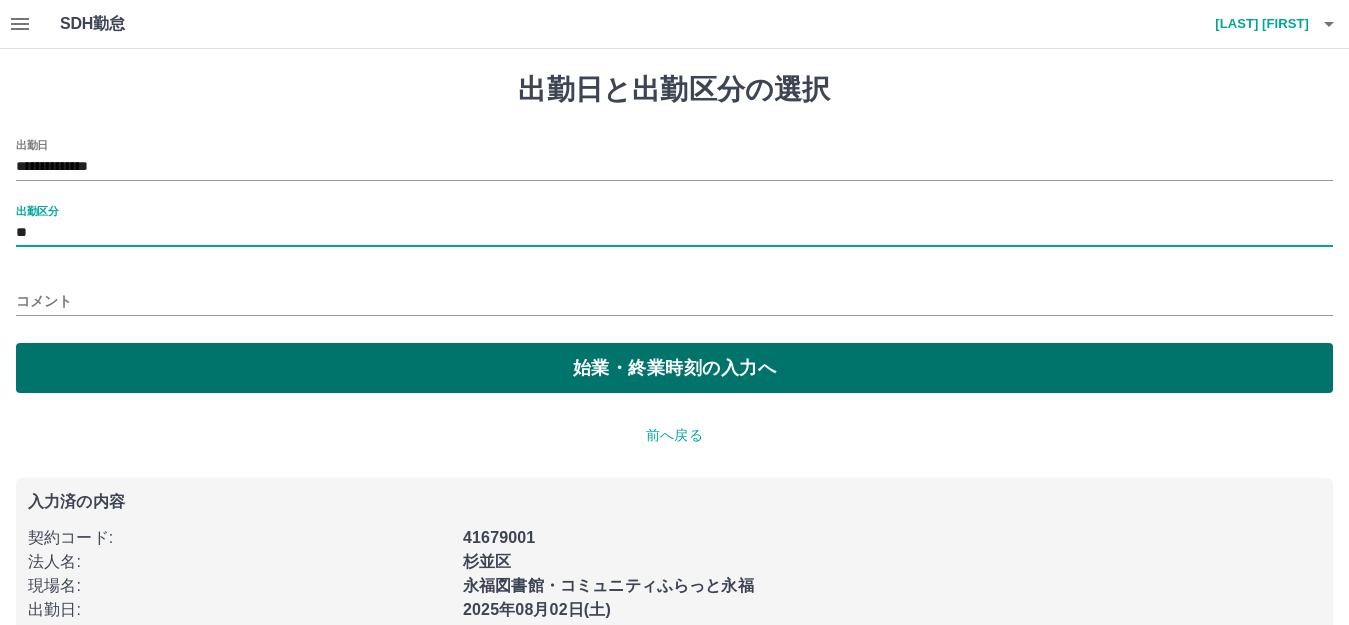 click on "始業・終業時刻の入力へ" at bounding box center (674, 368) 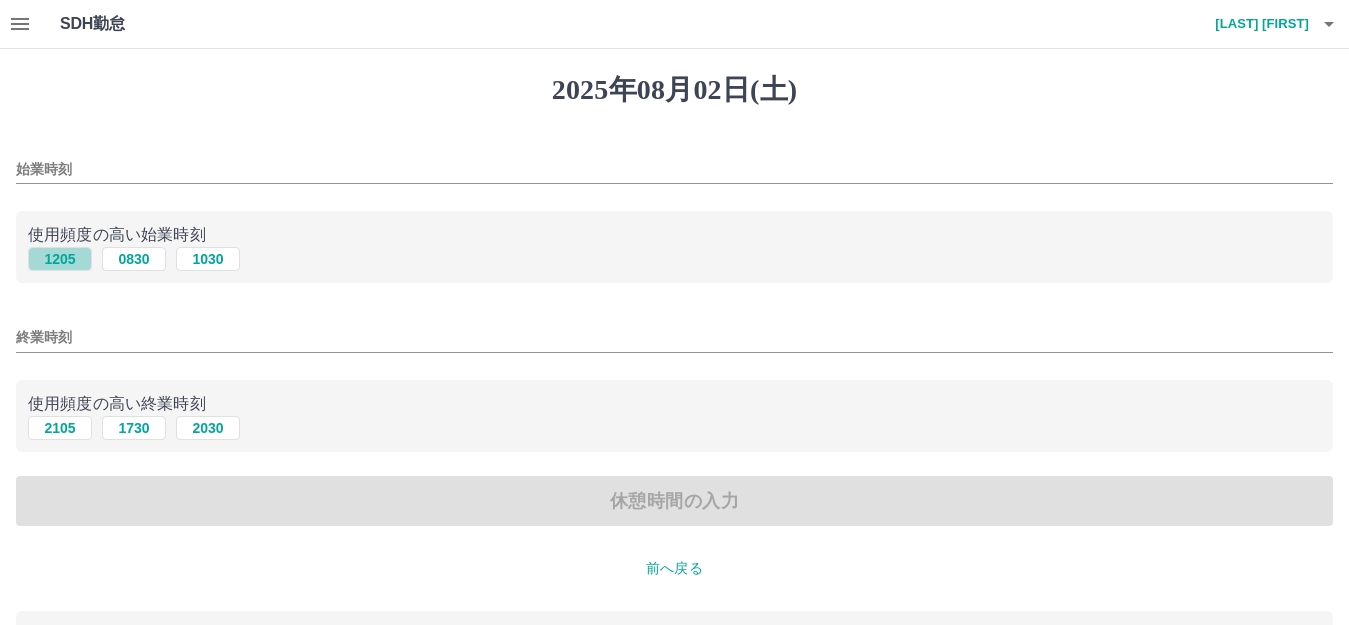 click on "1205" at bounding box center [60, 259] 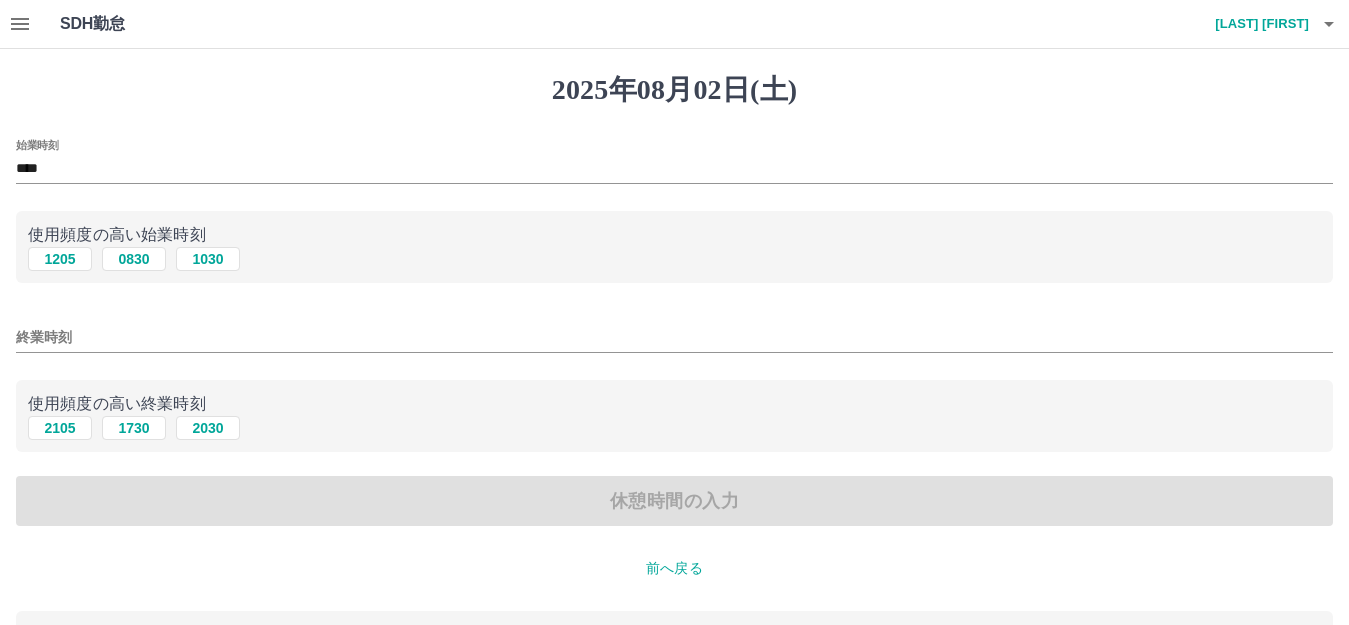 click on "使用頻度の高い終業時刻 2105 1730 2030" at bounding box center [674, 416] 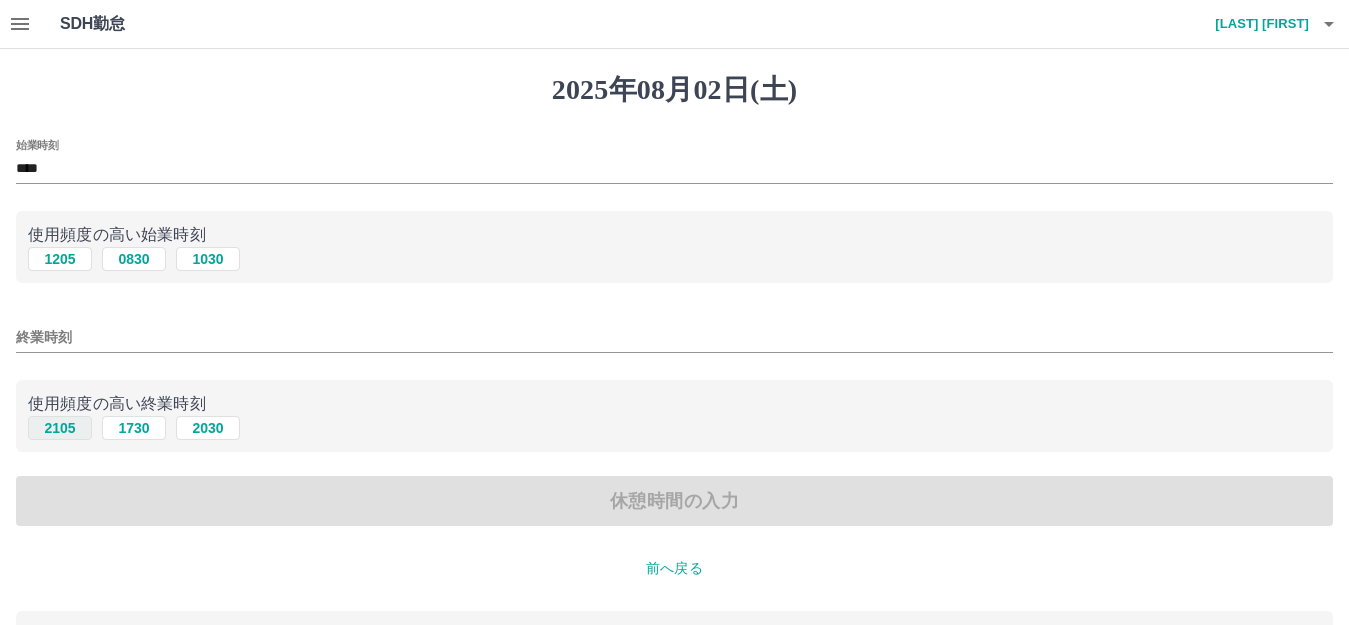 click on "2105" at bounding box center [60, 428] 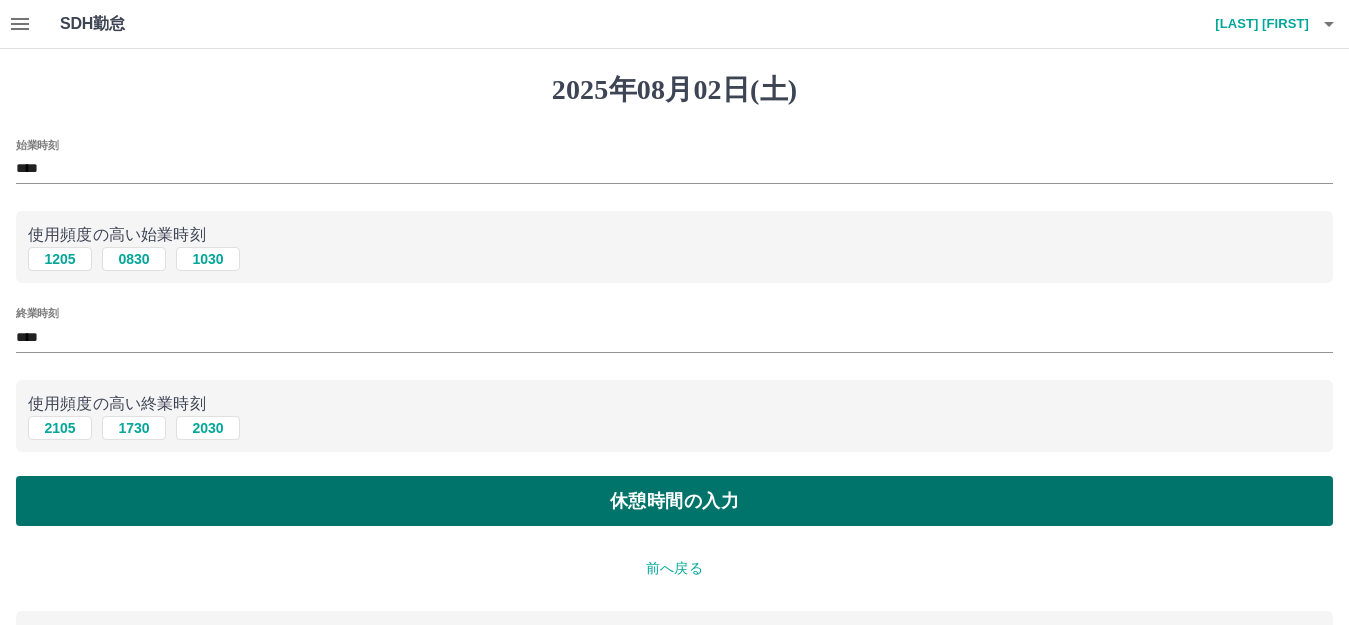 click on "休憩時間の入力" at bounding box center (674, 501) 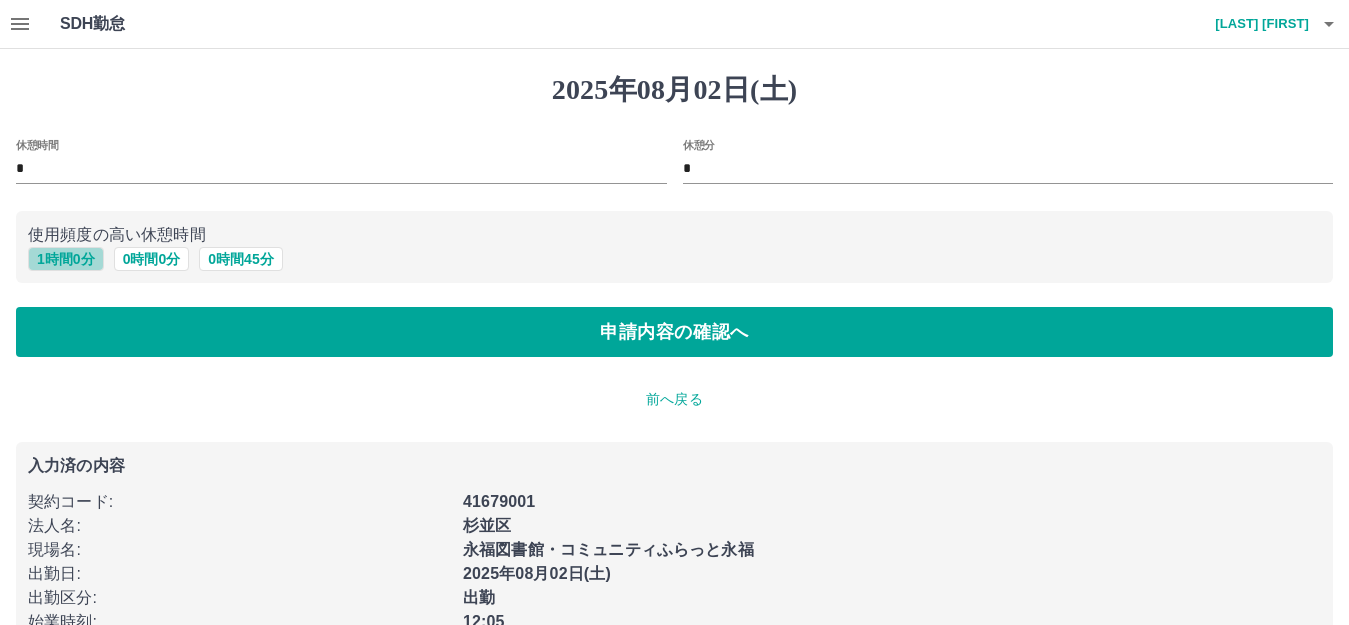 click on "1 時間 0 分" at bounding box center (66, 259) 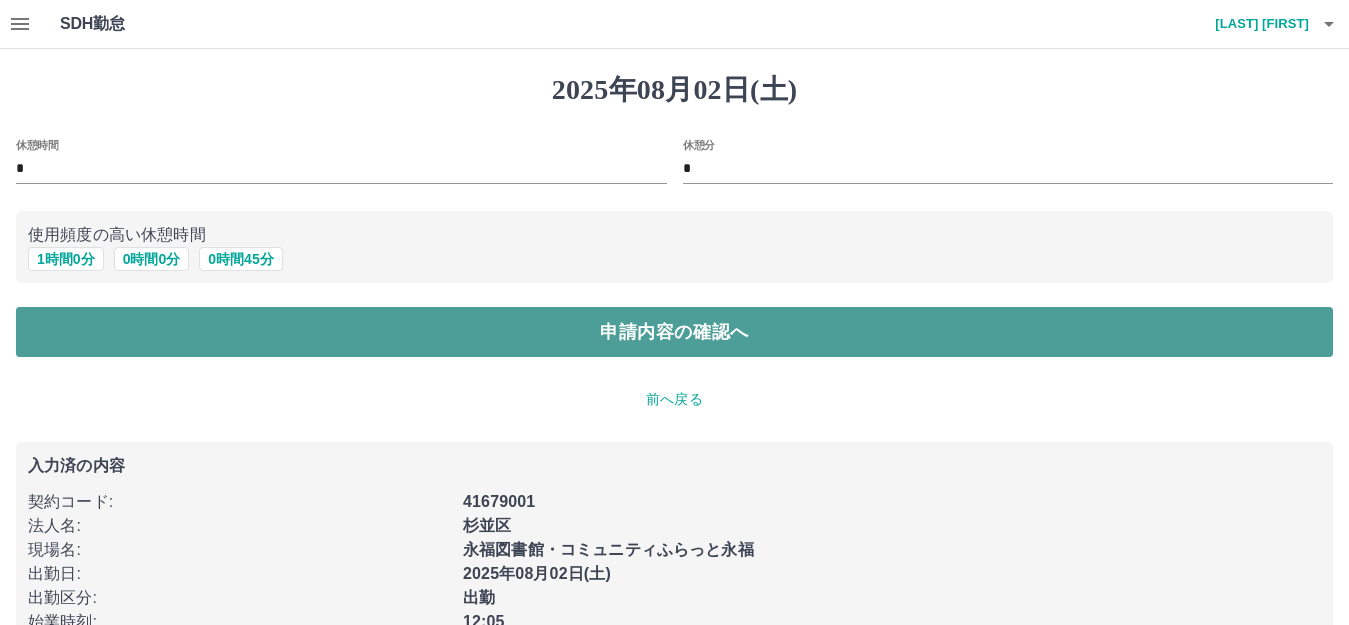 click on "申請内容の確認へ" at bounding box center [674, 332] 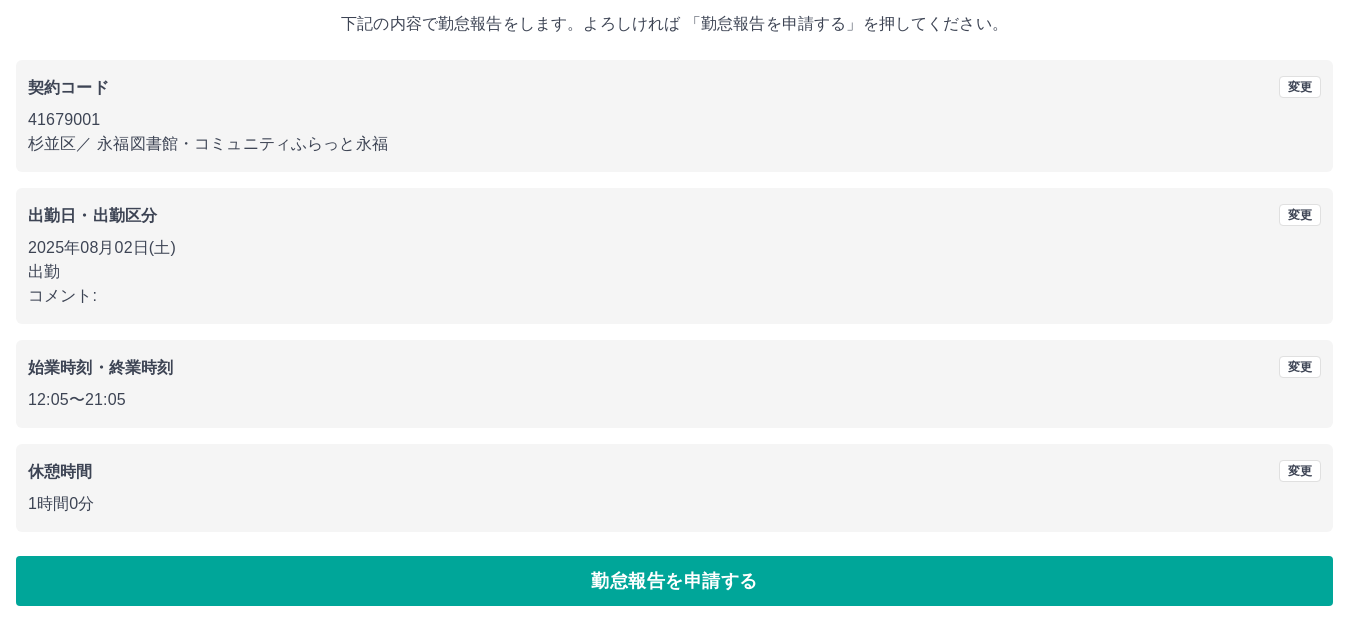 scroll, scrollTop: 124, scrollLeft: 0, axis: vertical 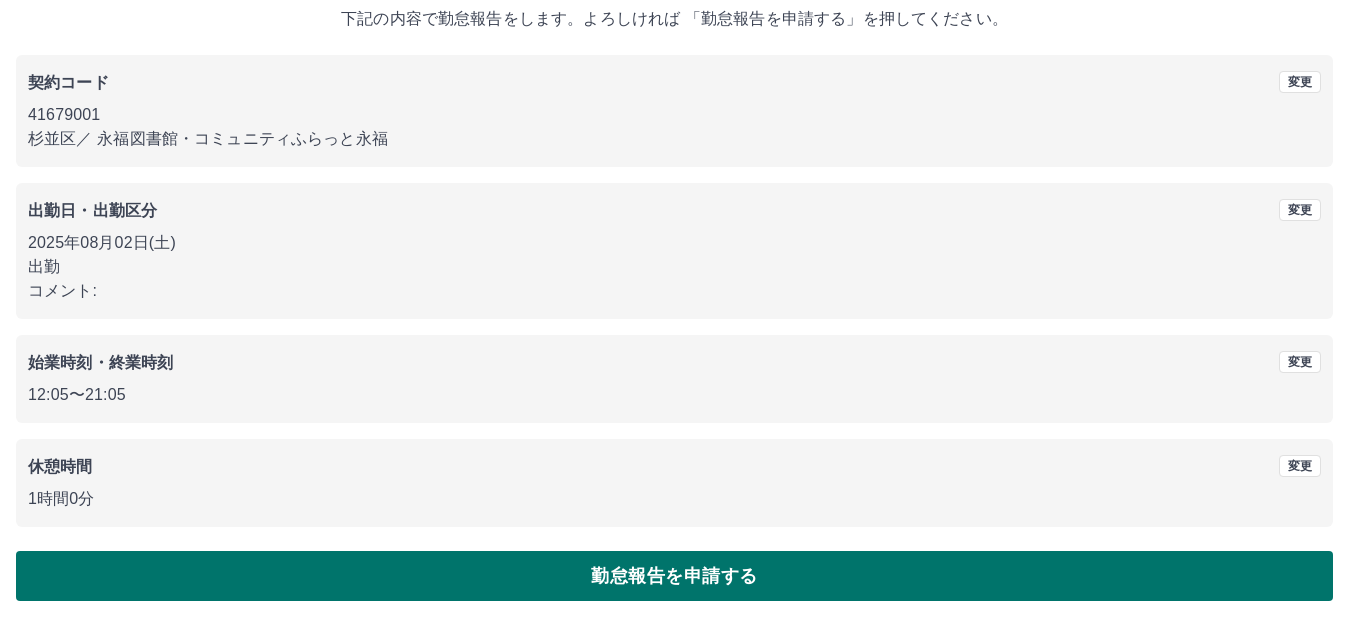 click on "勤怠報告を申請する" at bounding box center (674, 576) 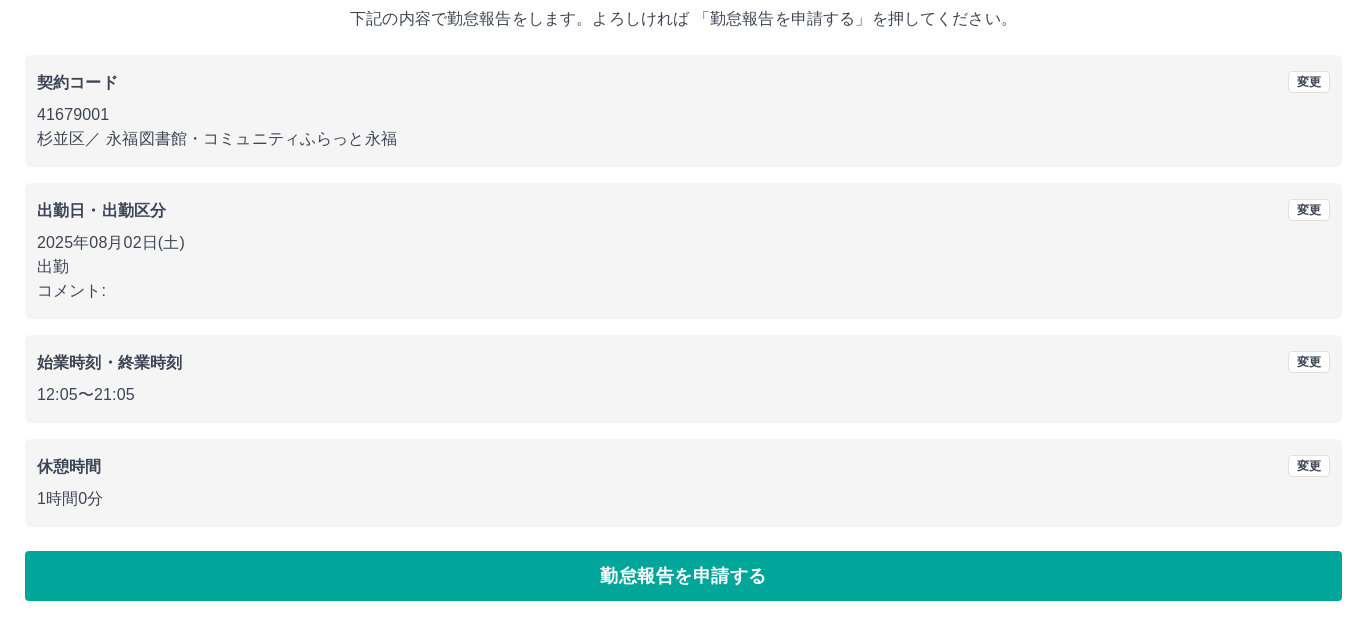 scroll, scrollTop: 0, scrollLeft: 0, axis: both 